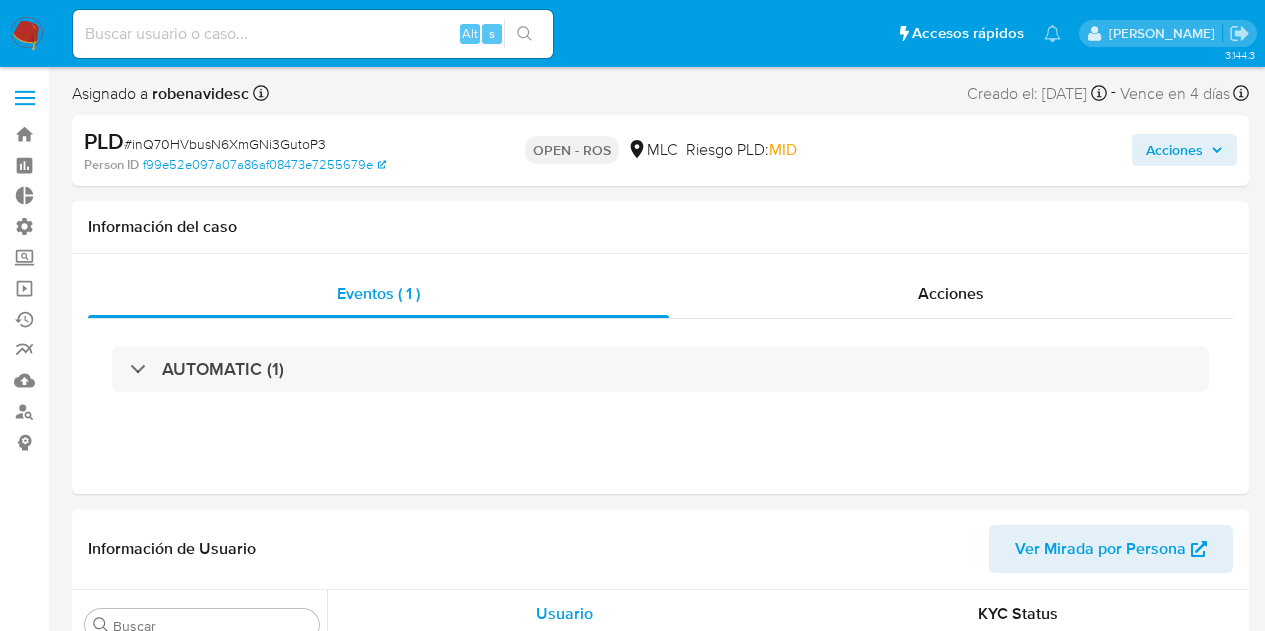 select on "10" 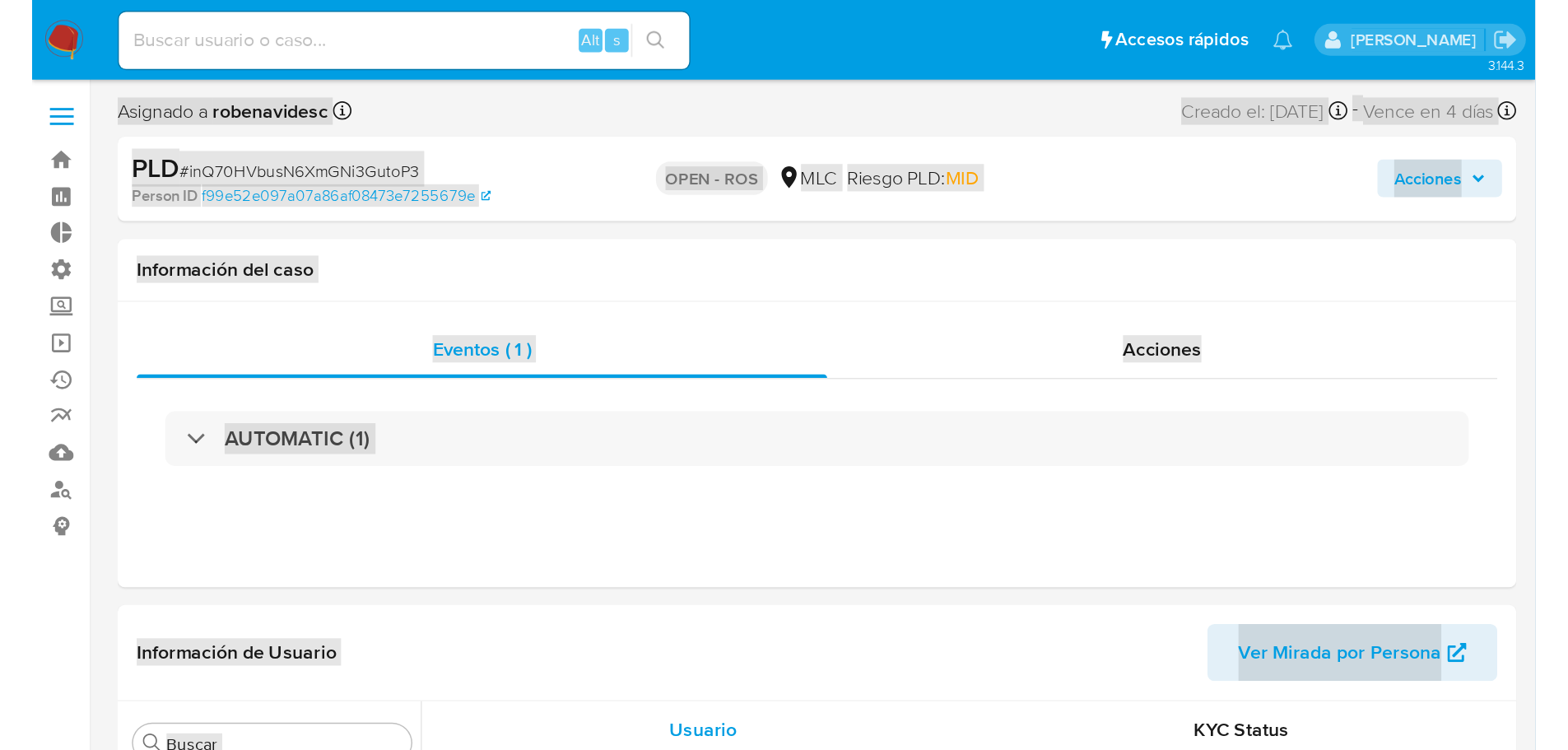 scroll, scrollTop: 656, scrollLeft: 0, axis: vertical 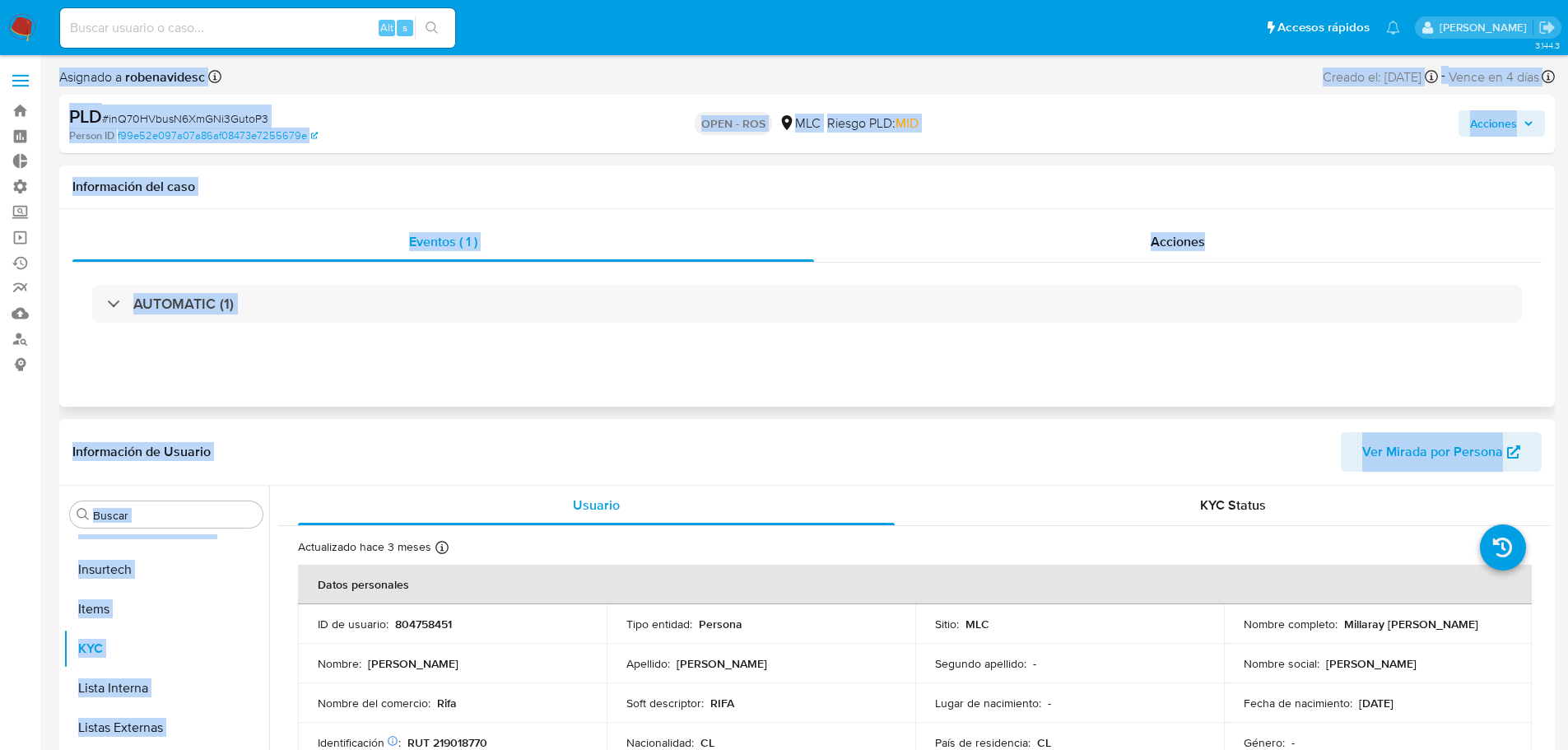 click on "Información del caso" at bounding box center [807, 187] 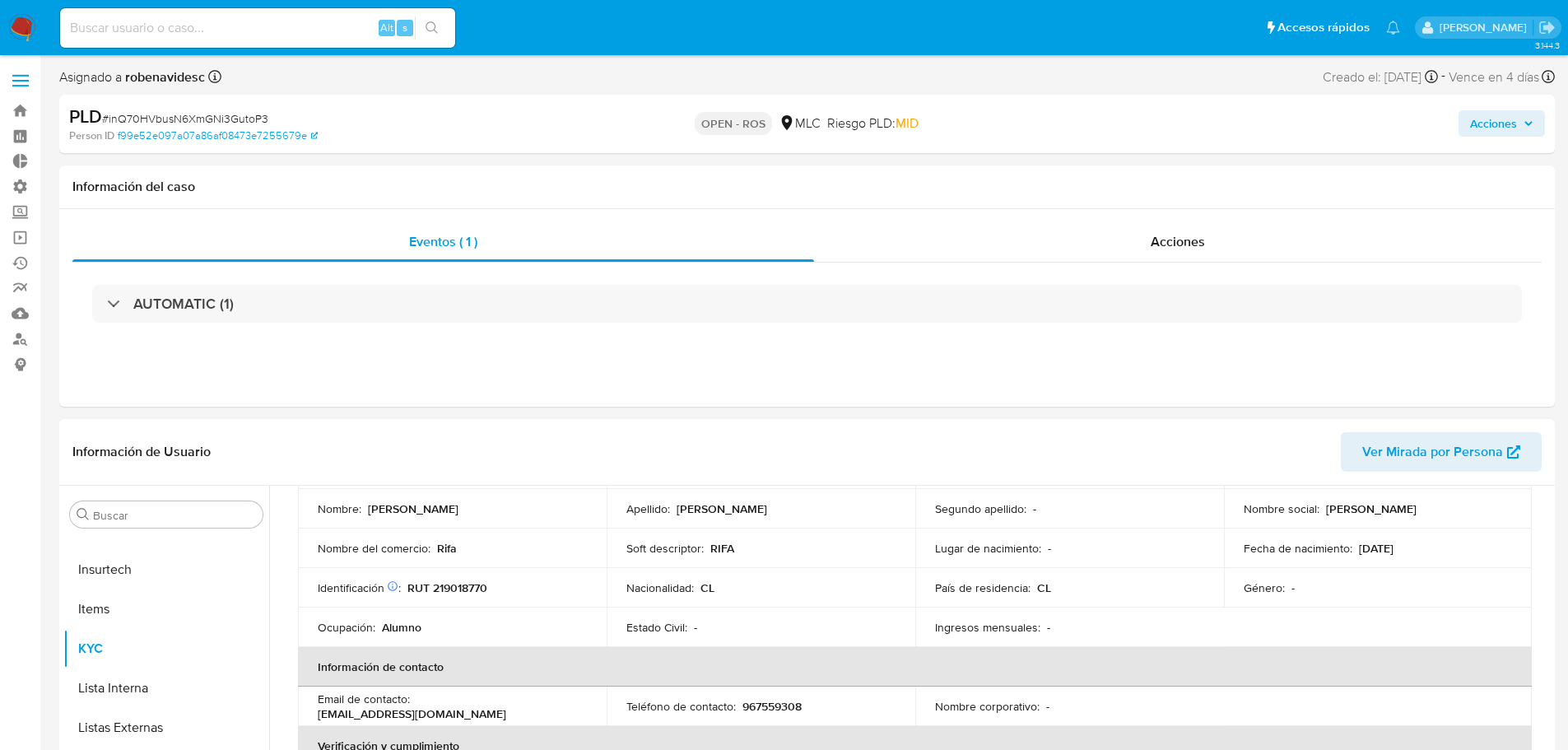 scroll, scrollTop: 165, scrollLeft: 0, axis: vertical 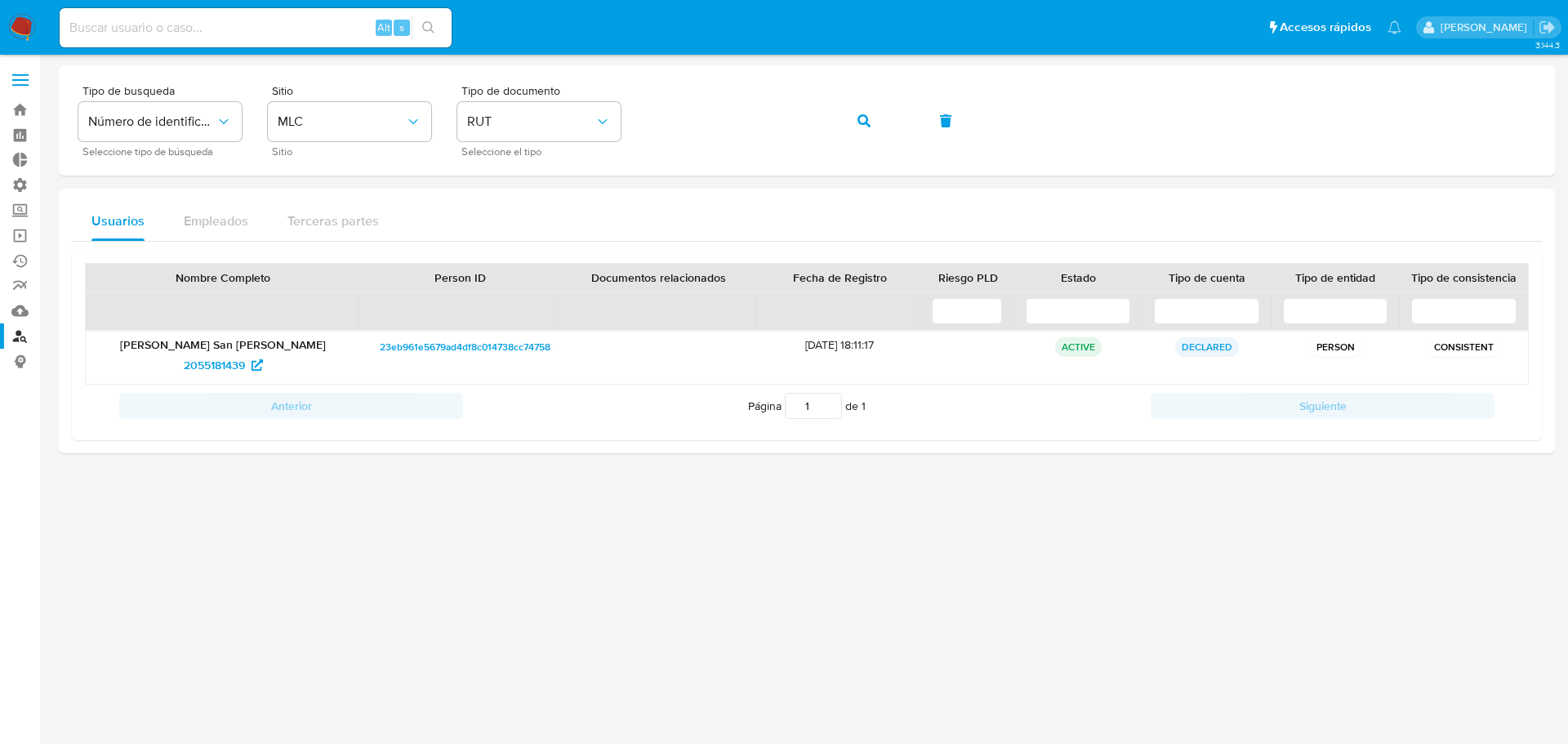 click at bounding box center (22, 28) 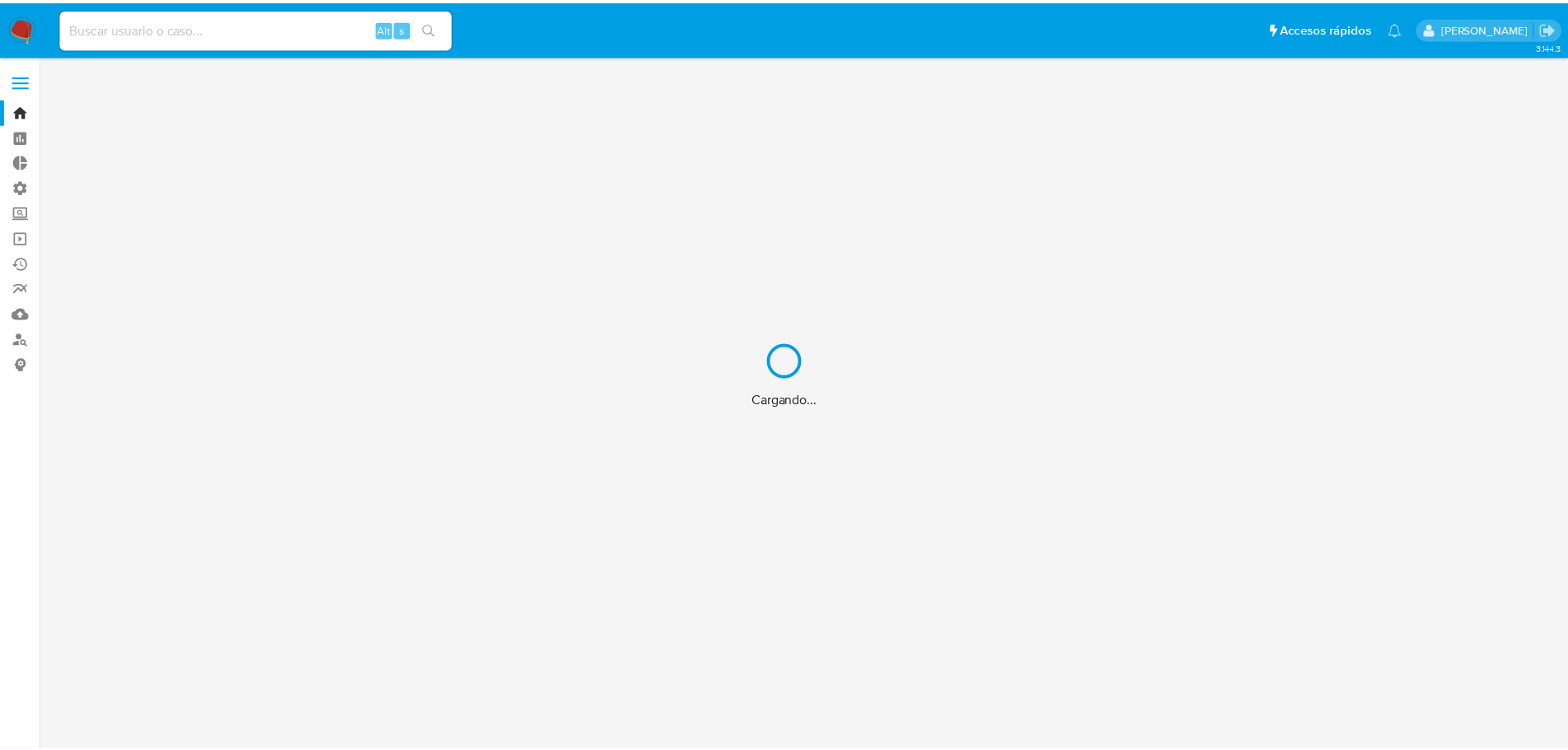 scroll, scrollTop: 0, scrollLeft: 0, axis: both 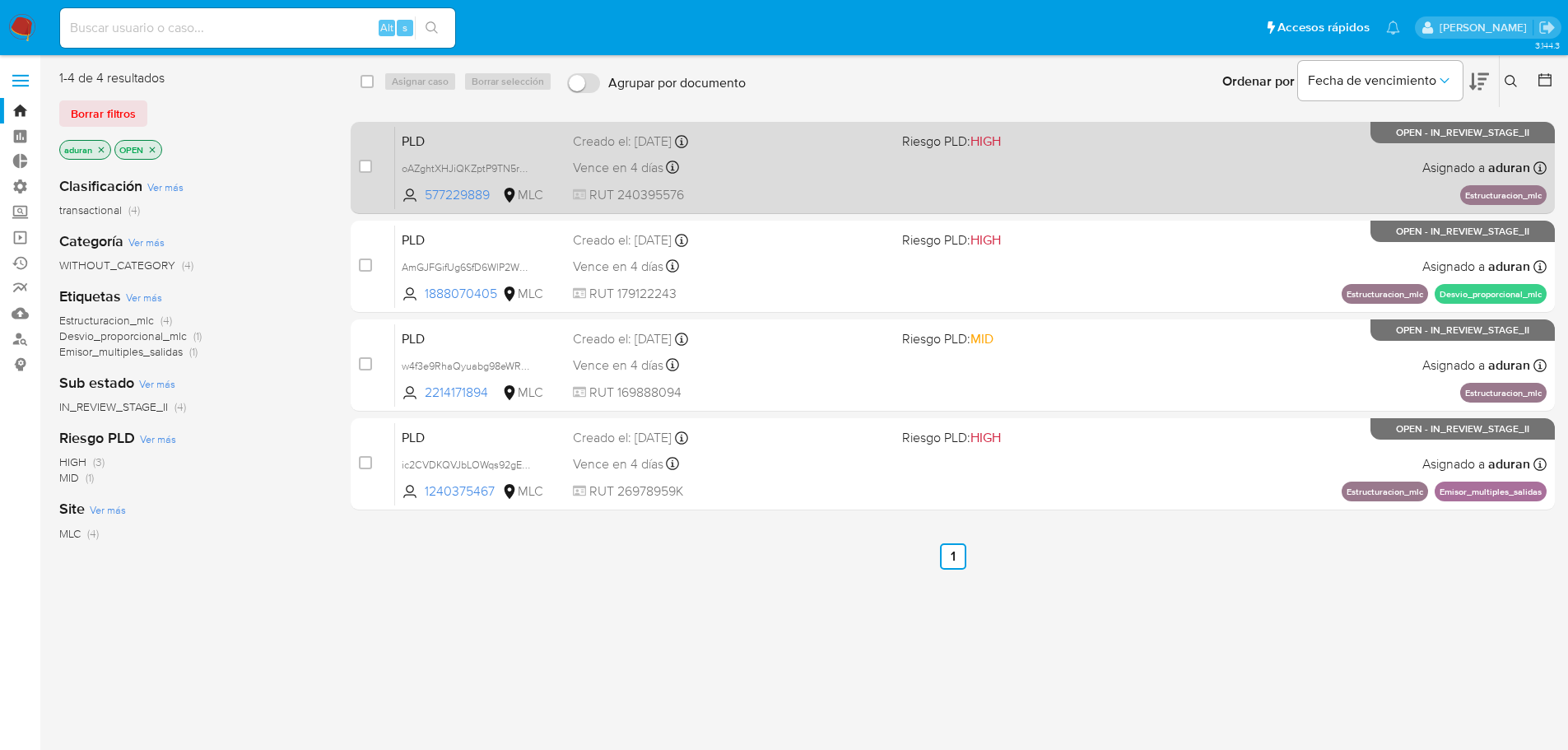 click on "PLD oAZghtXHJiQKZptP9TN5rRLa 577229889 MLC Riesgo PLD:  HIGH Creado el: 12/04/2025   Creado el: 12/04/2025 06:06:31 Vence en 4 días   Vence el 11/07/2025 06:06:31 RUT   240395576 Asignado a   aduran   Asignado el: 10/06/2025 11:05:41 Estructuracion_mlc OPEN - IN_REVIEW_STAGE_II" at bounding box center (970, 167) 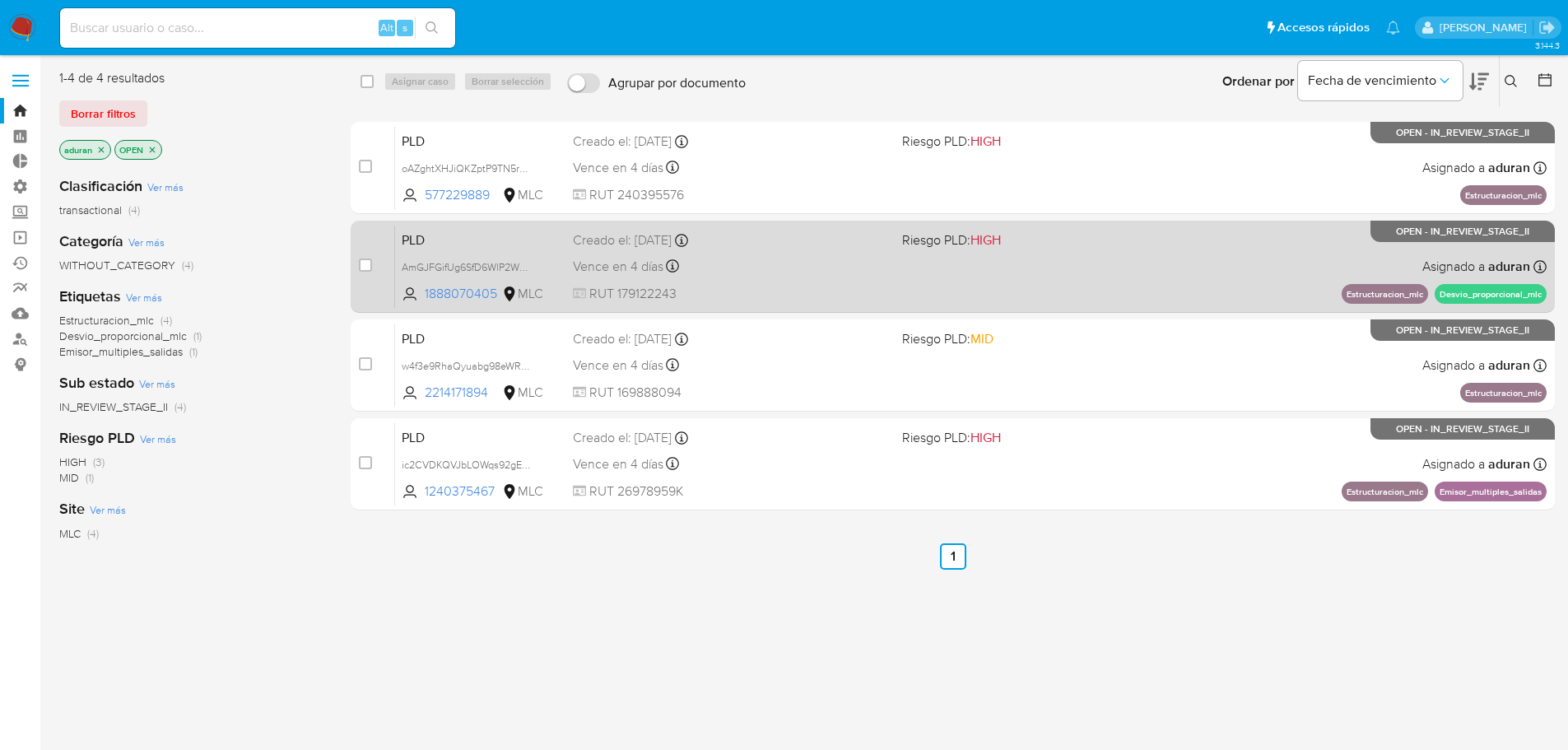 click on "Creado el: 12/04/2025   Creado el: 12/04/2025 06:06:14" at bounding box center (731, 240) 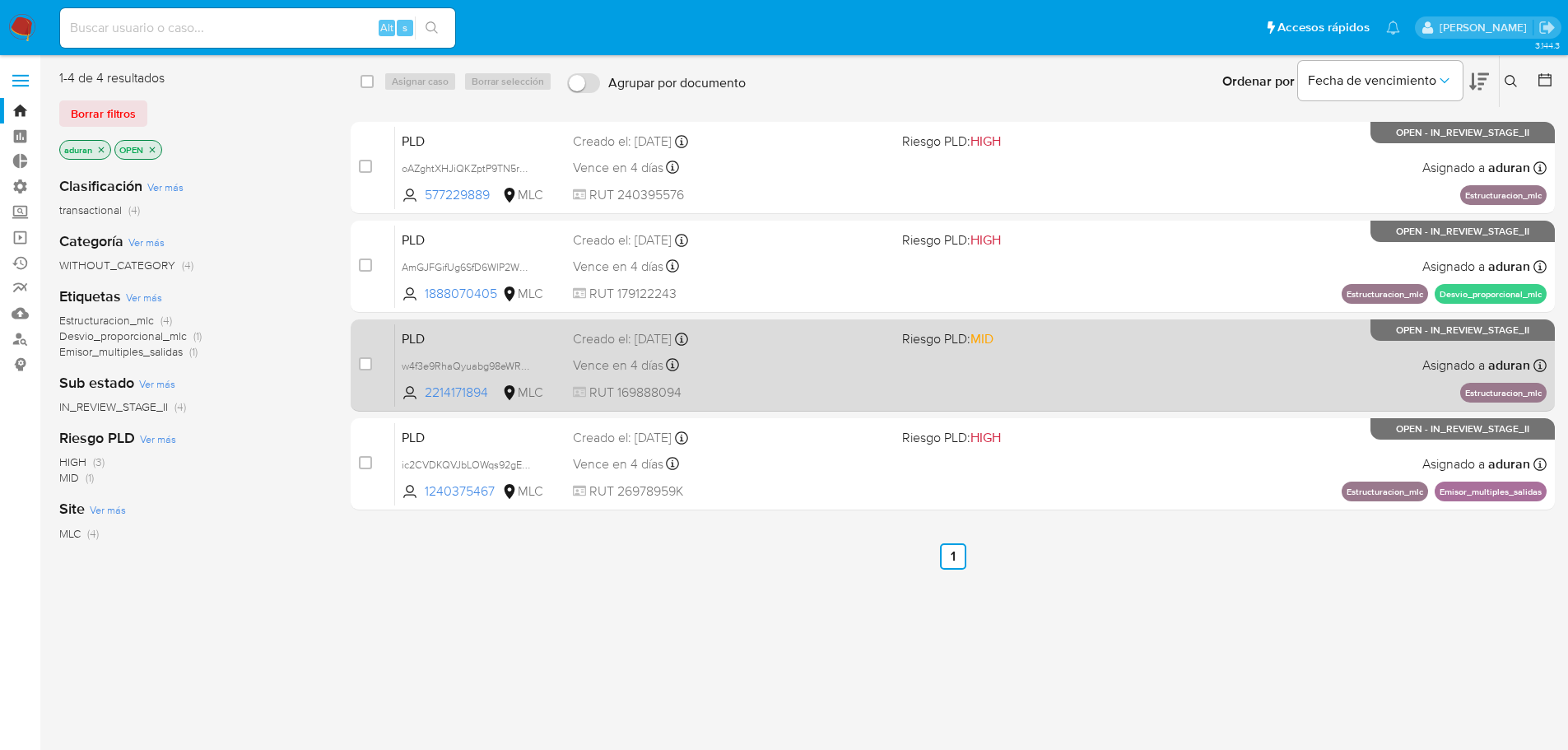 click on "Creado el: 12/04/2025   Creado el: 12/04/2025 06:06:13" at bounding box center [731, 339] 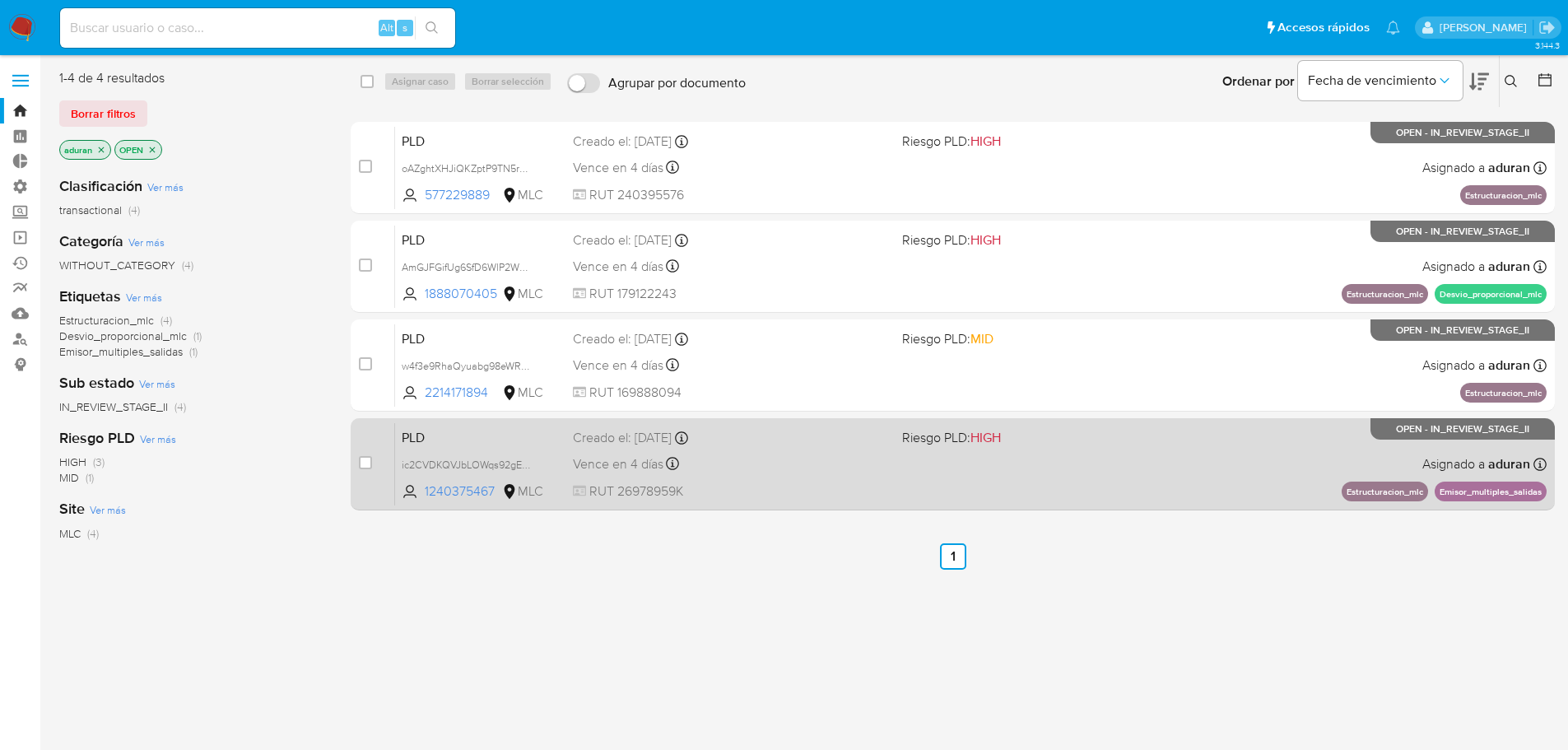 click on "Creado el: 12/04/2025   Creado el: 12/04/2025 06:05:42" at bounding box center [731, 438] 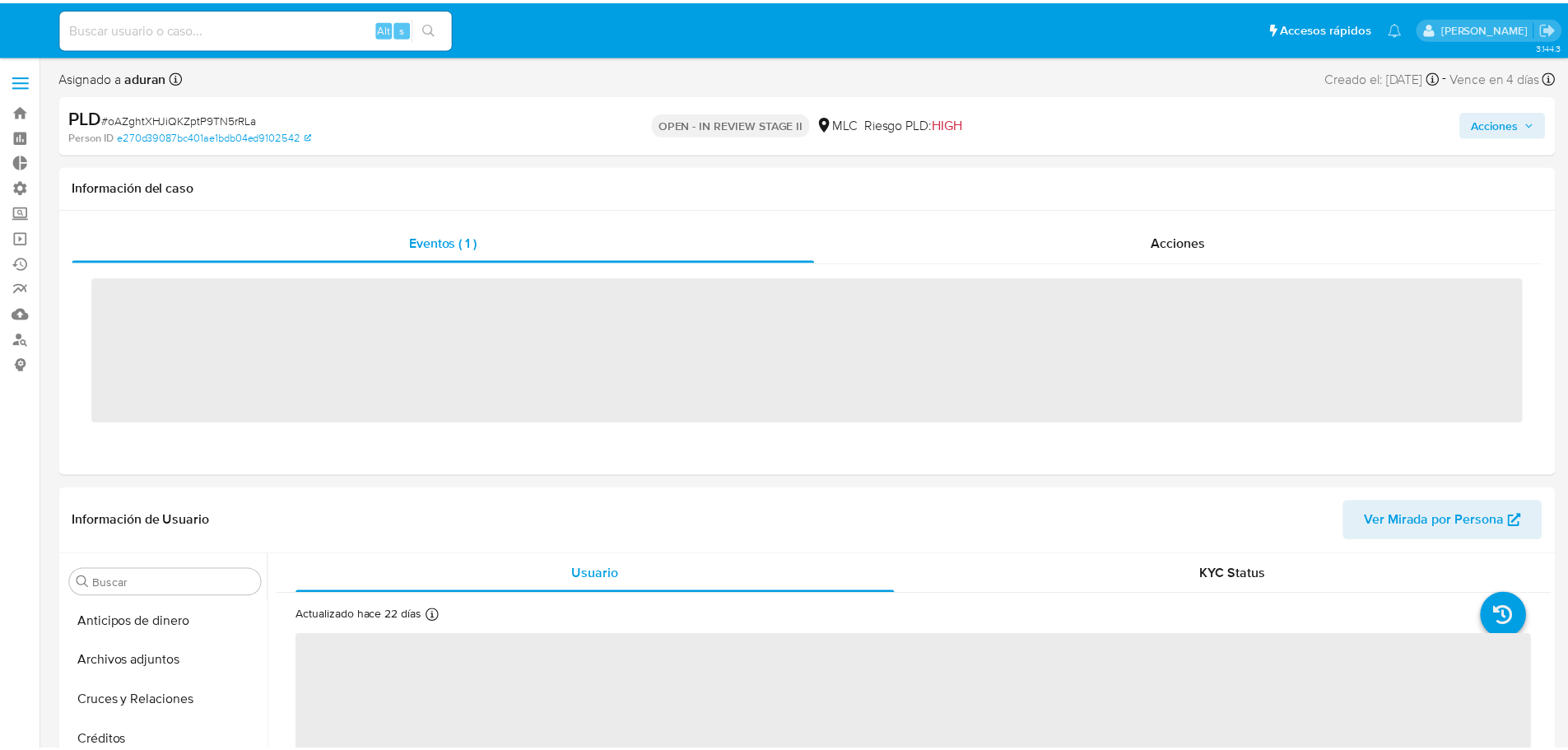 scroll, scrollTop: 0, scrollLeft: 0, axis: both 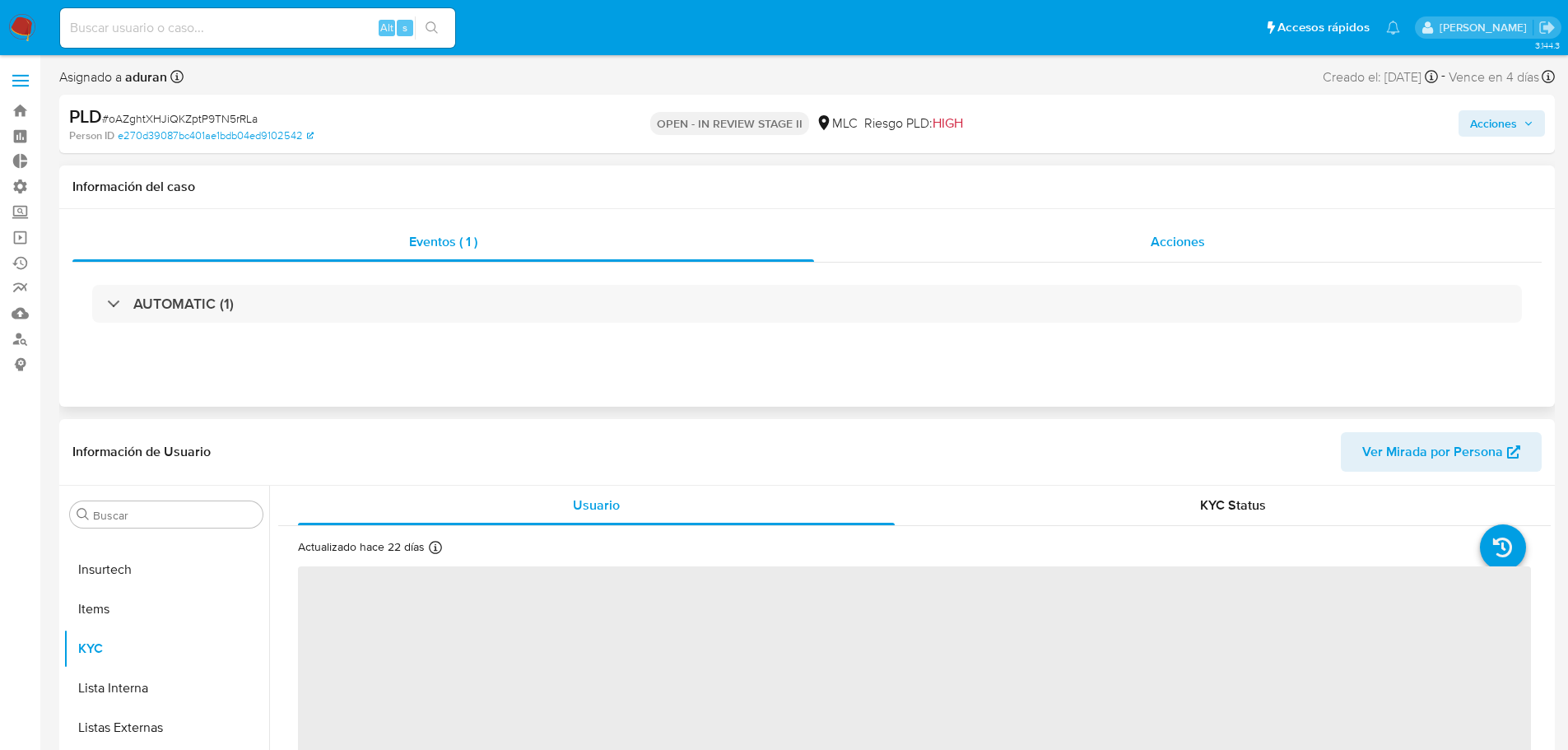 click on "Acciones" at bounding box center (1178, 242) 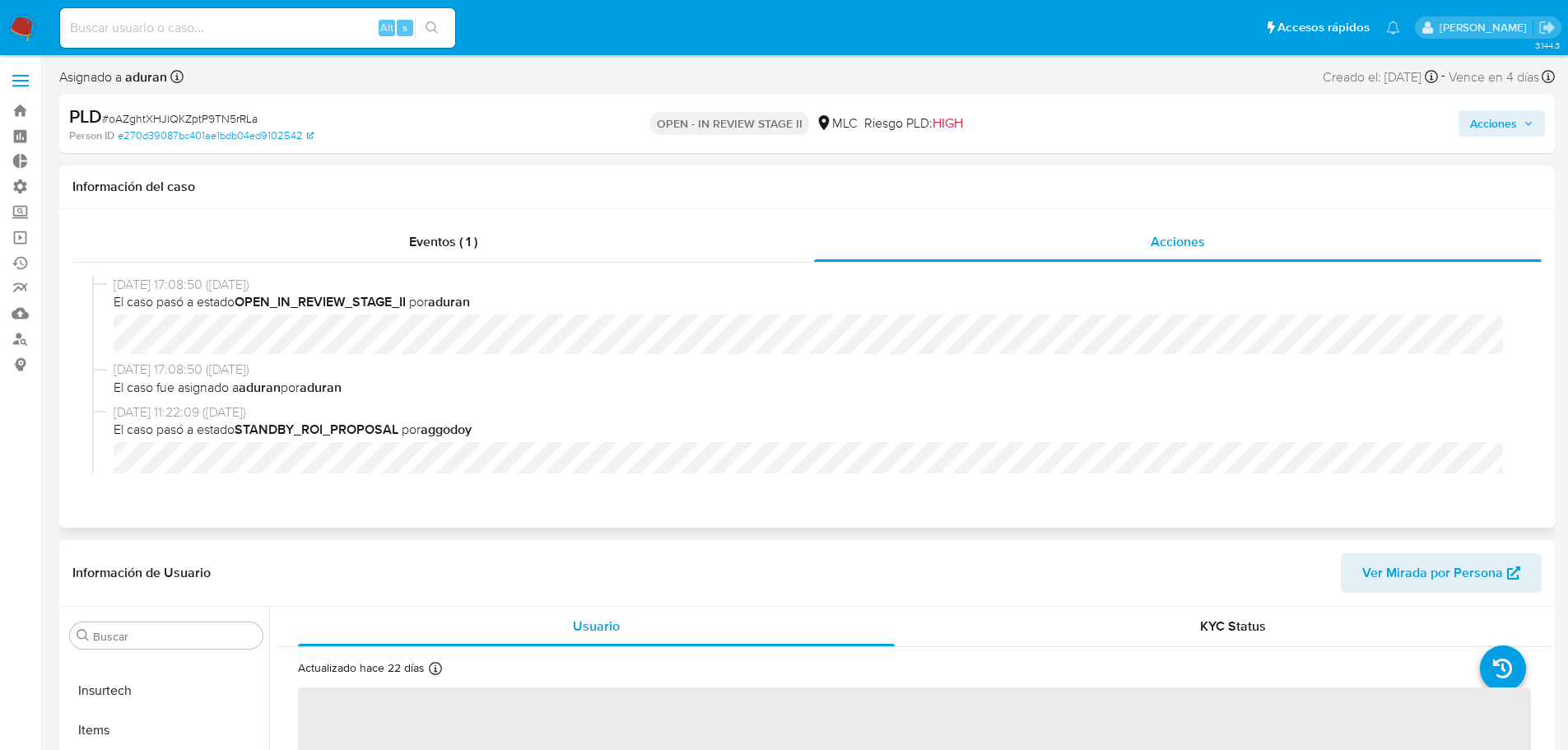 select on "10" 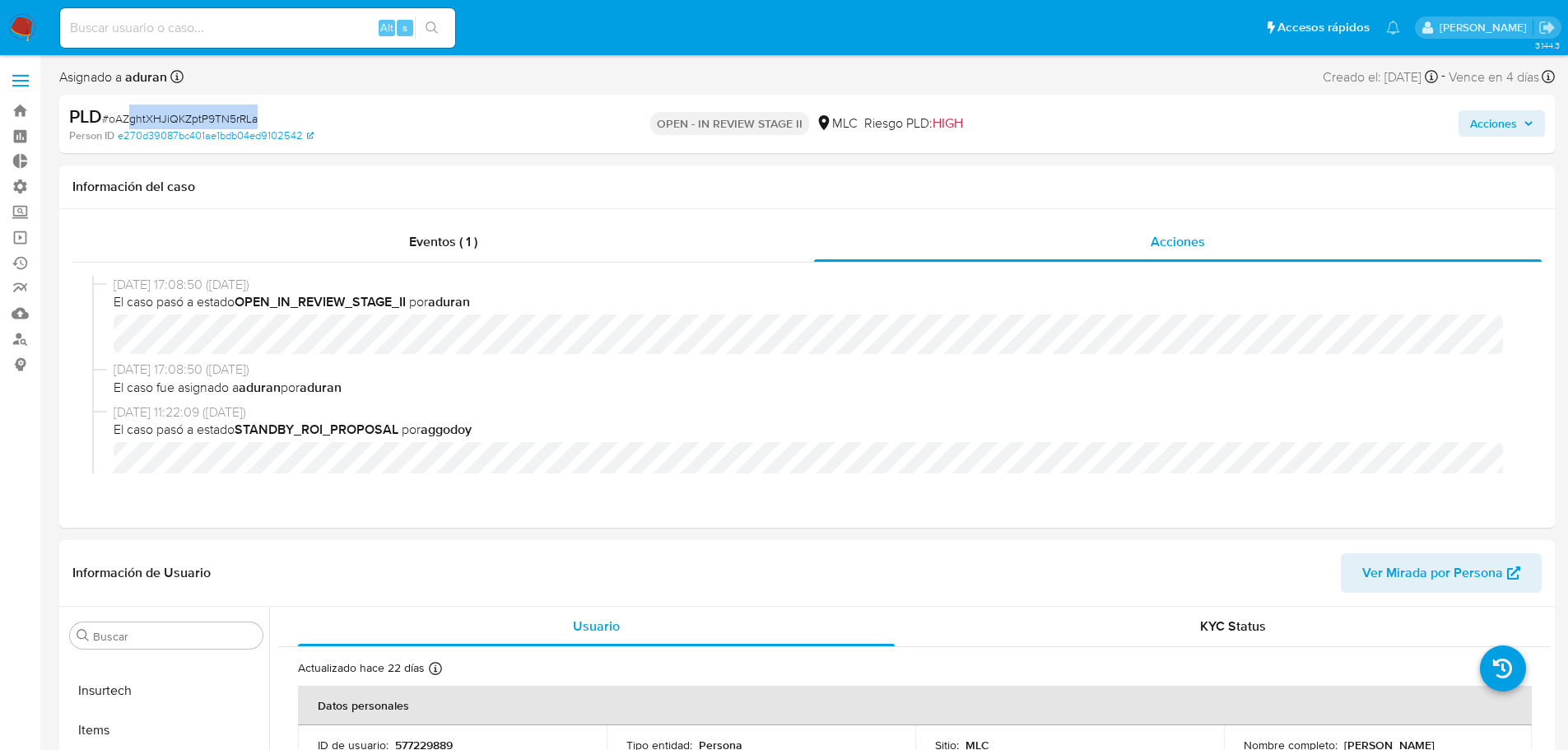 drag, startPoint x: 228, startPoint y: 121, endPoint x: 128, endPoint y: 123, distance: 100.02 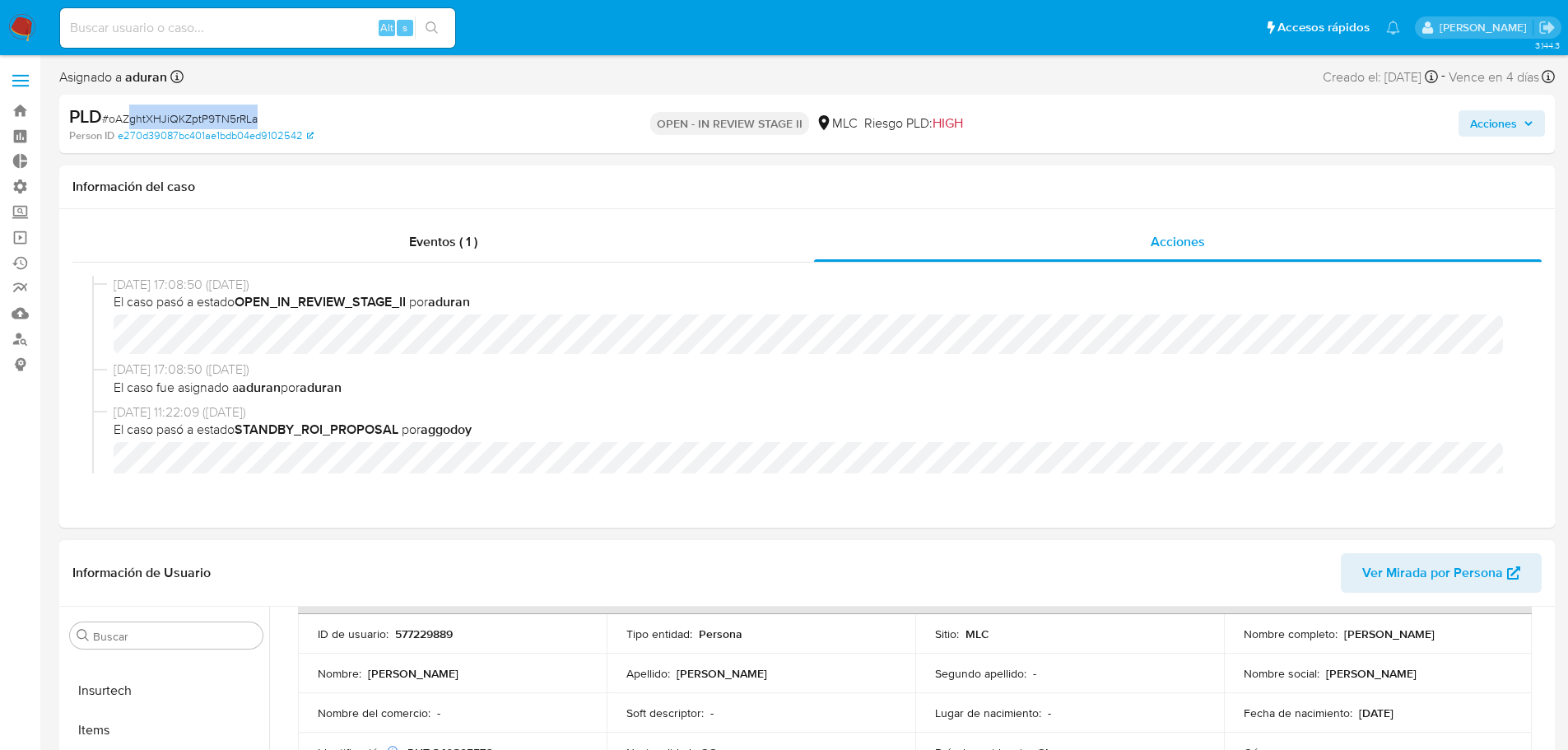 scroll, scrollTop: 82, scrollLeft: 0, axis: vertical 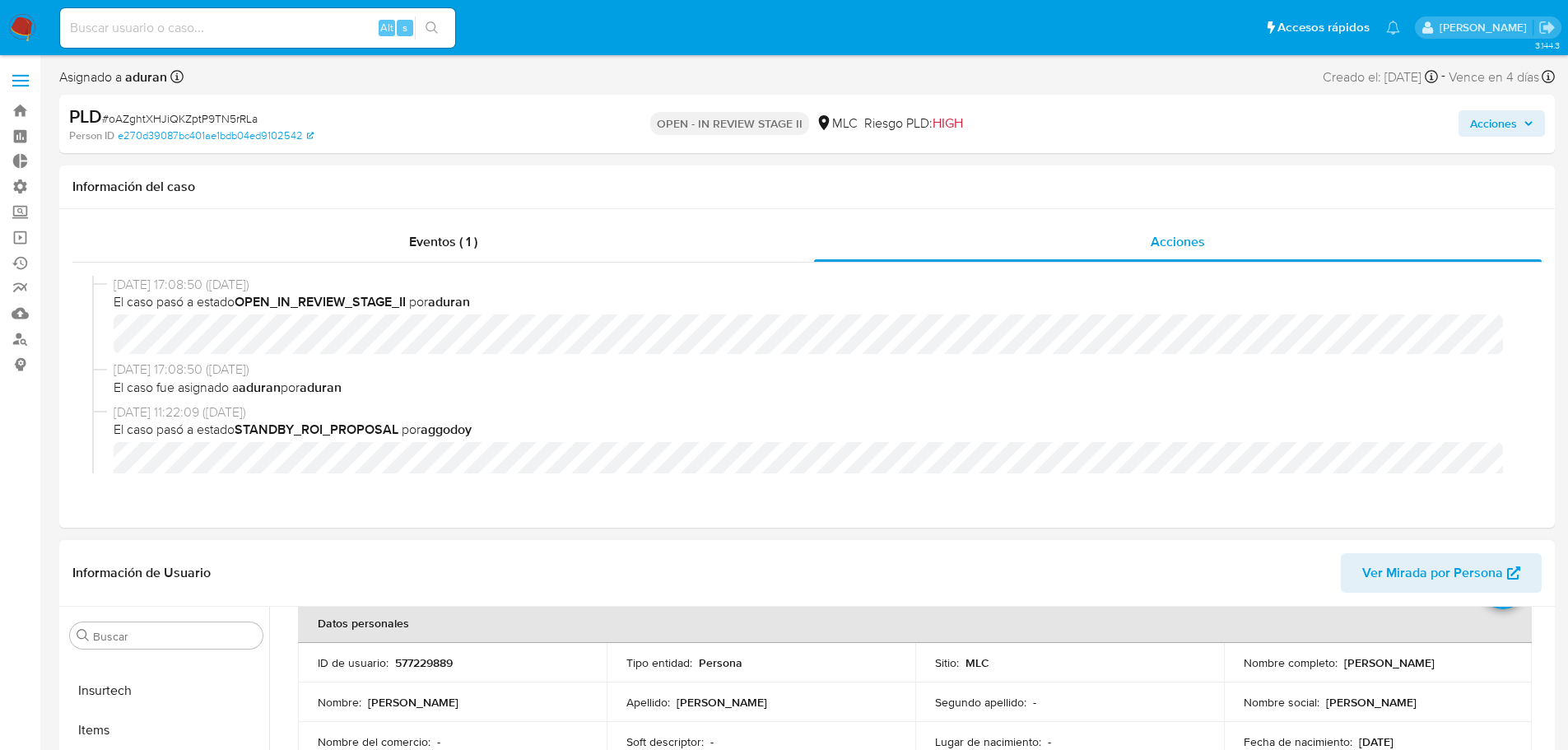 click on "577229889" at bounding box center [424, 663] 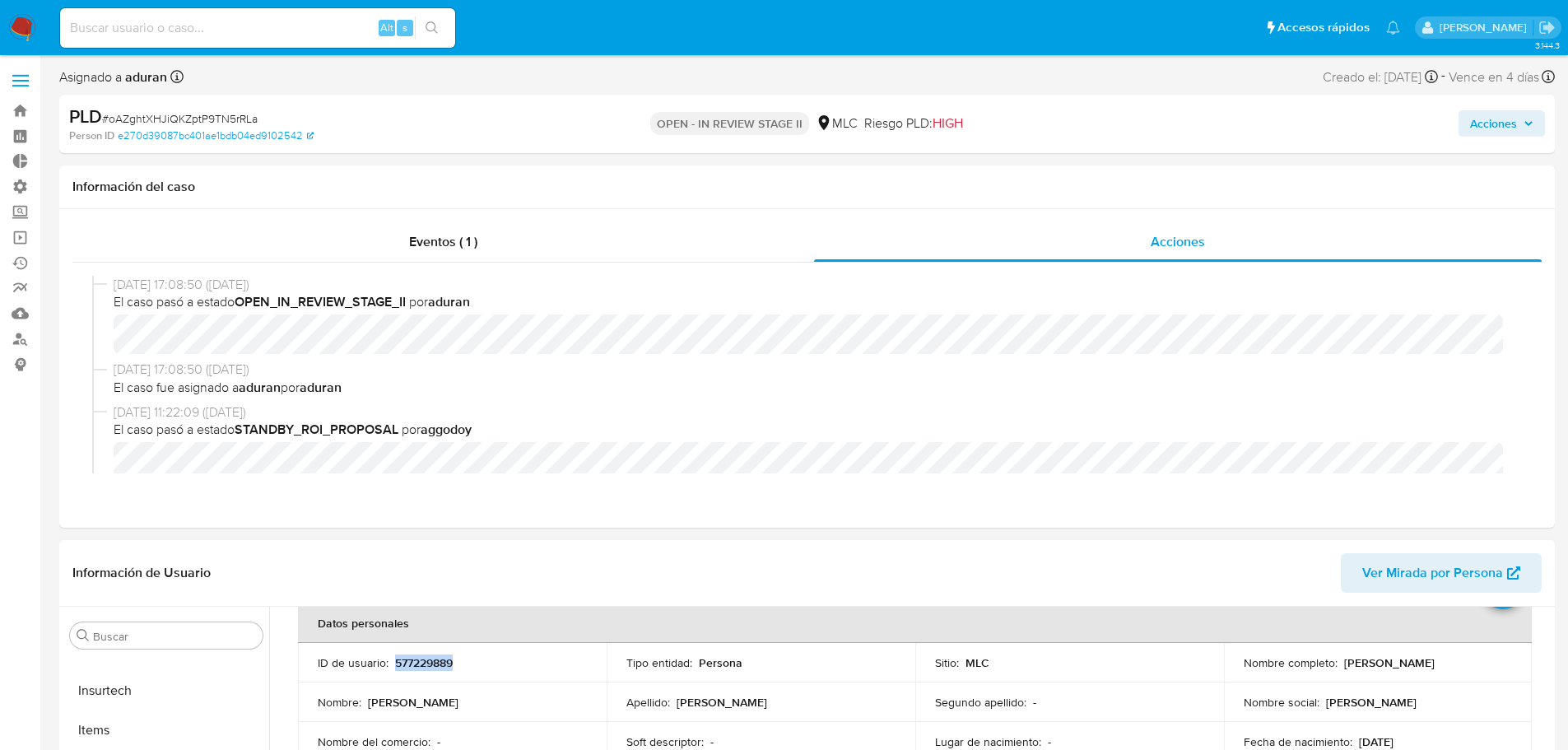 click on "577229889" at bounding box center (424, 663) 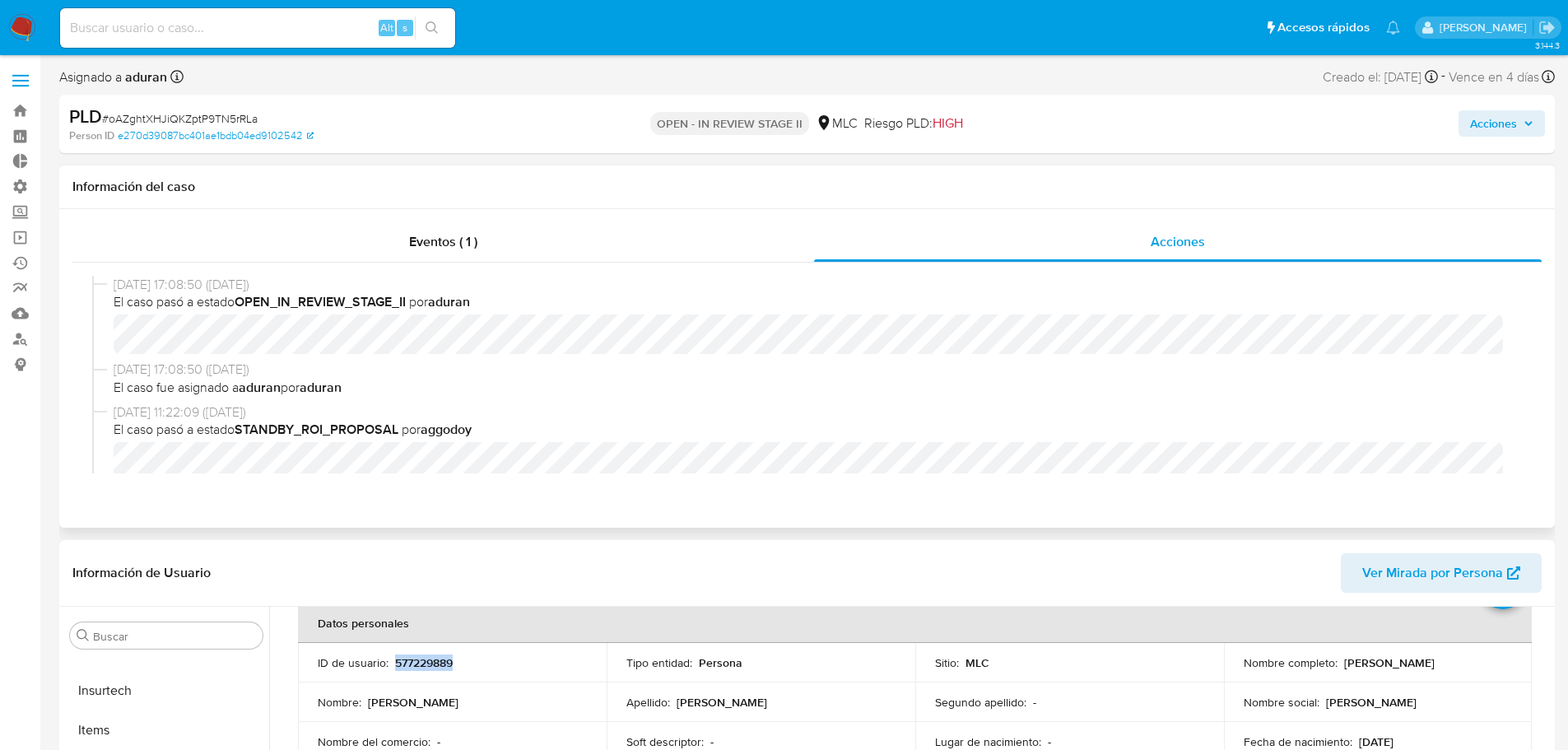 copy on "577229889" 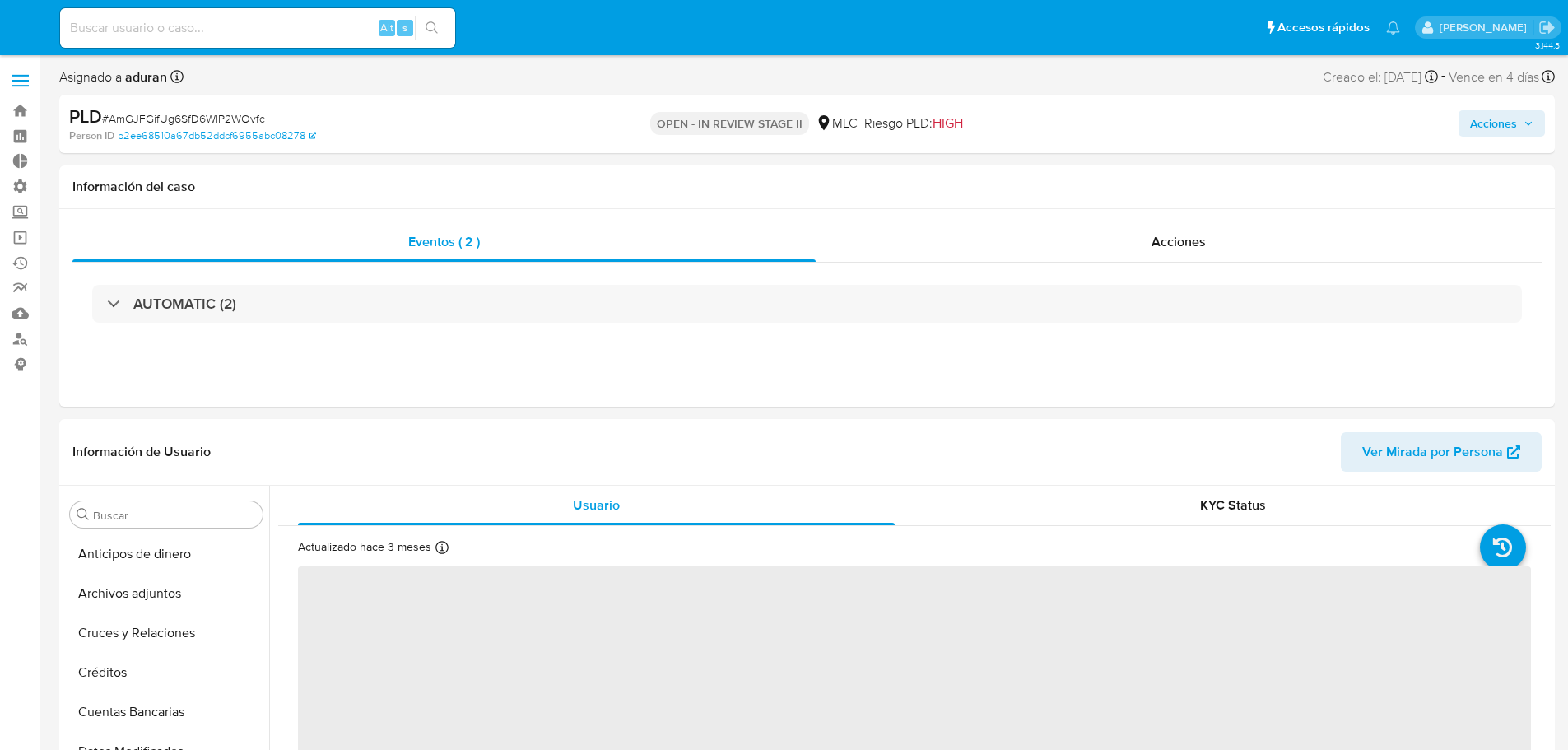select on "10" 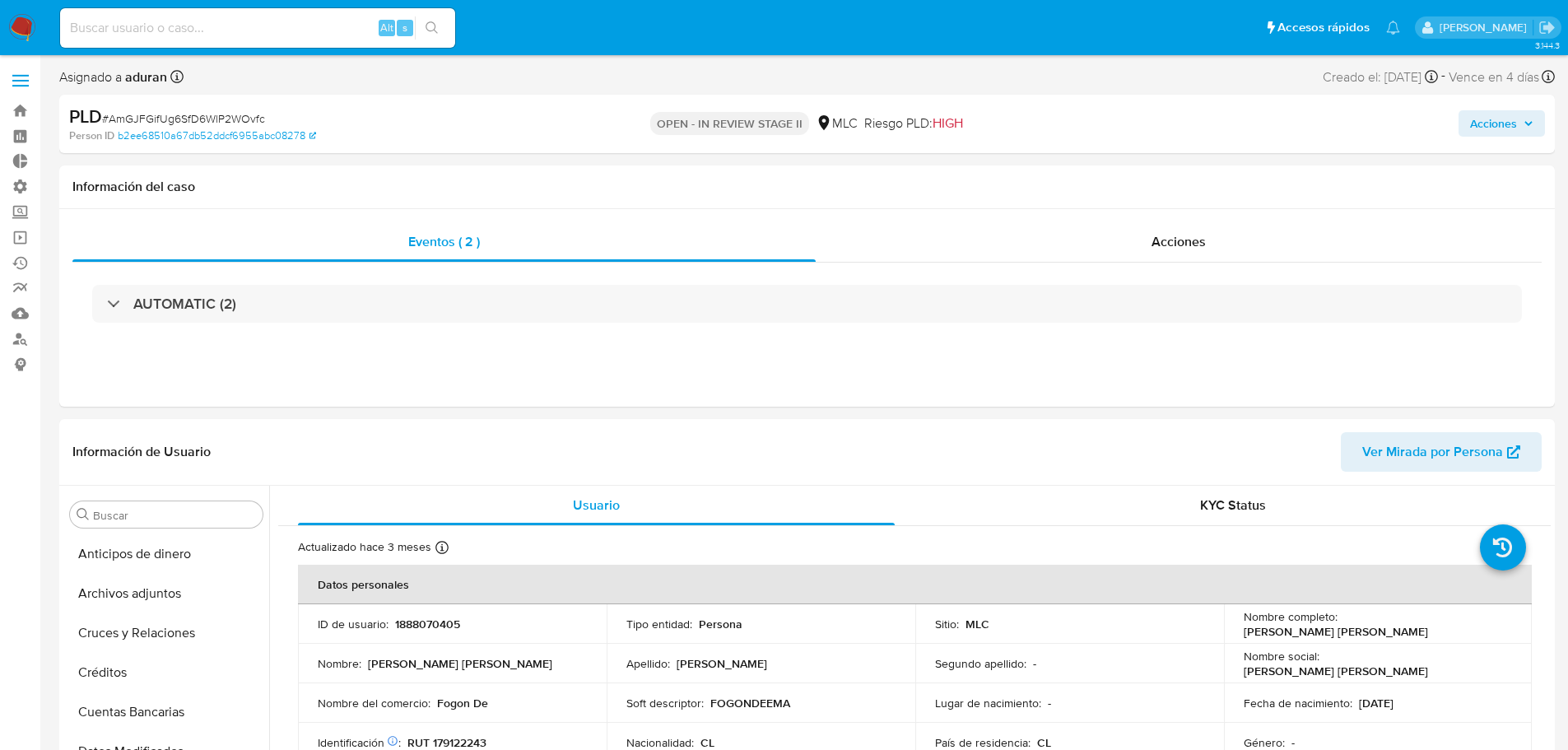 scroll, scrollTop: 0, scrollLeft: 0, axis: both 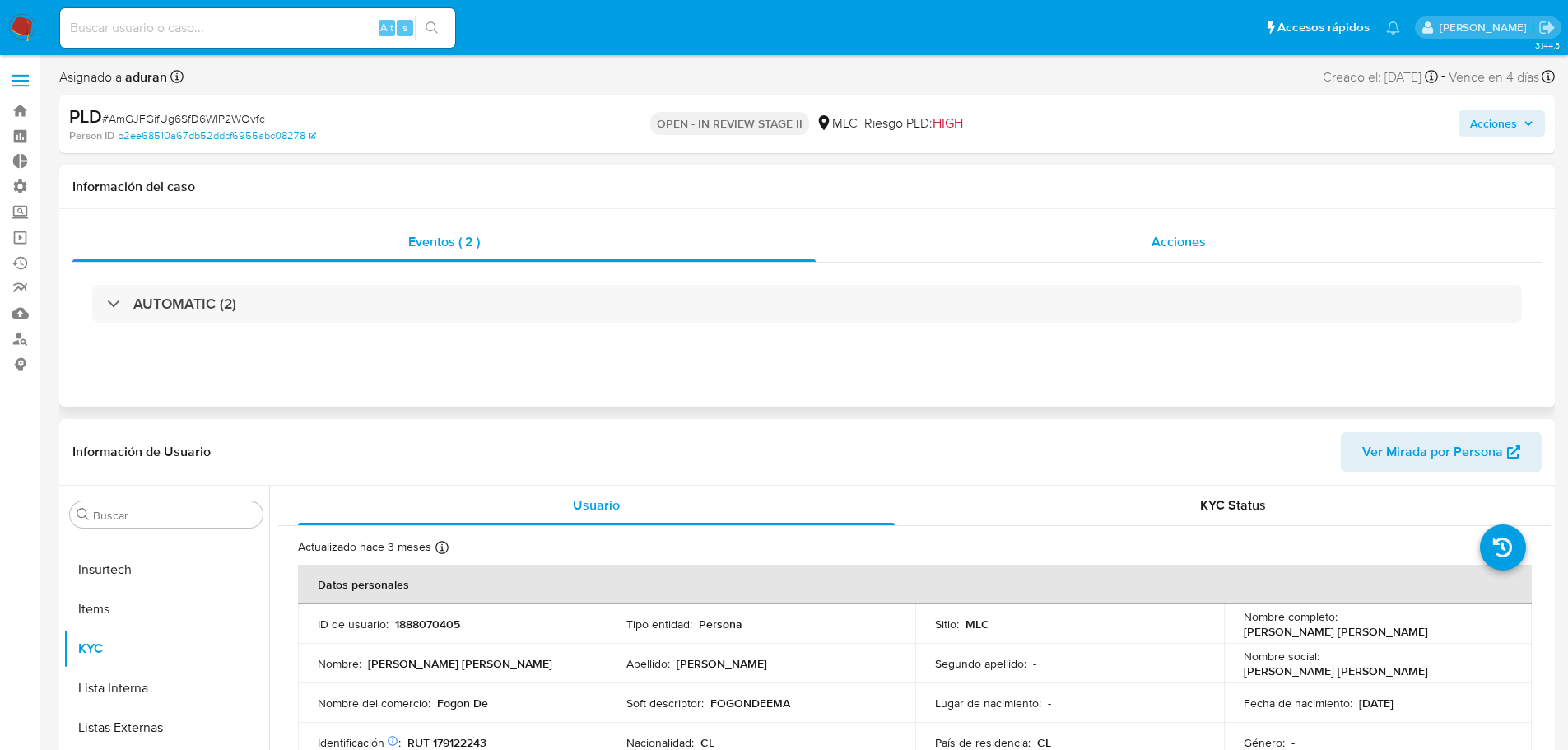 click on "Acciones" at bounding box center (1179, 242) 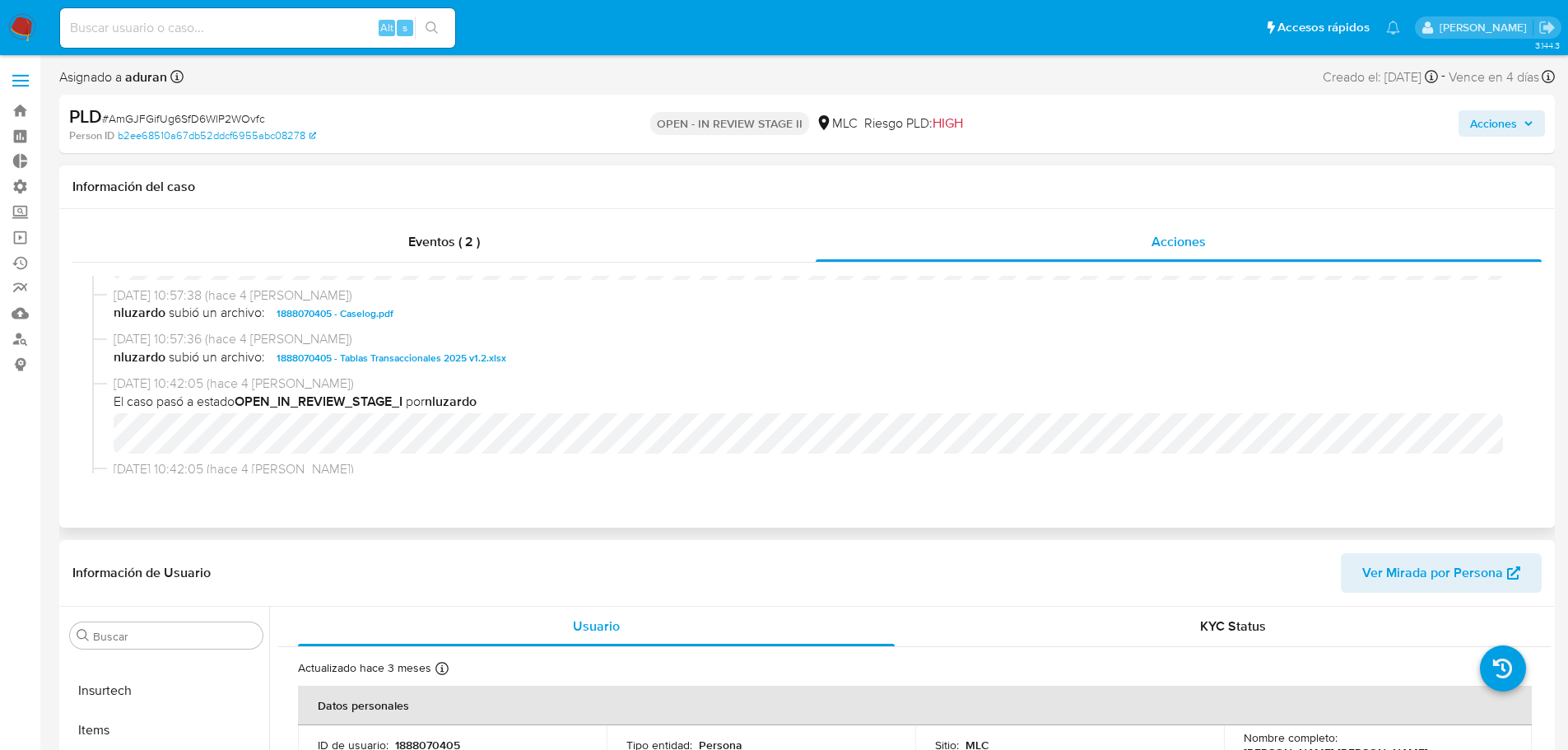 scroll, scrollTop: 0, scrollLeft: 0, axis: both 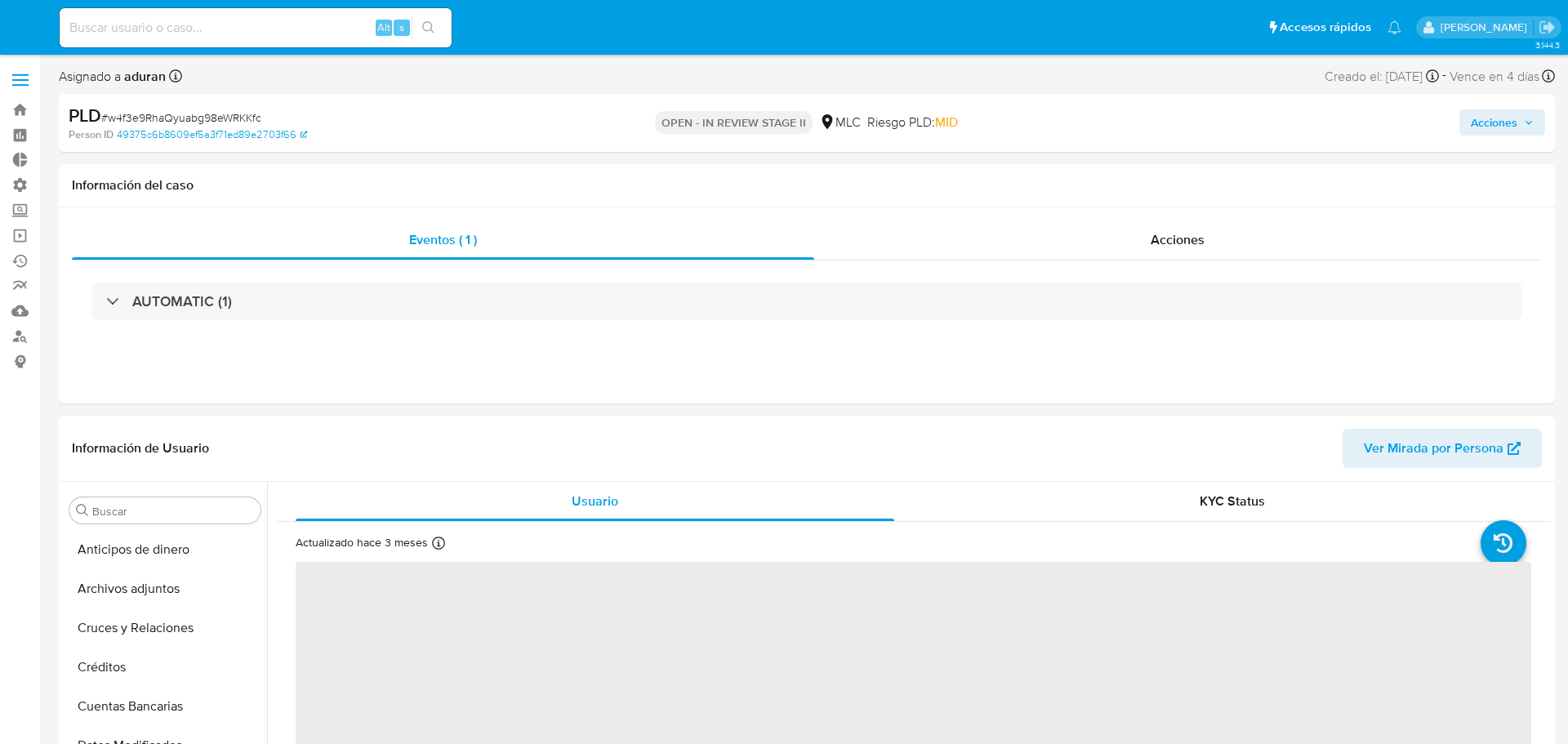 select on "10" 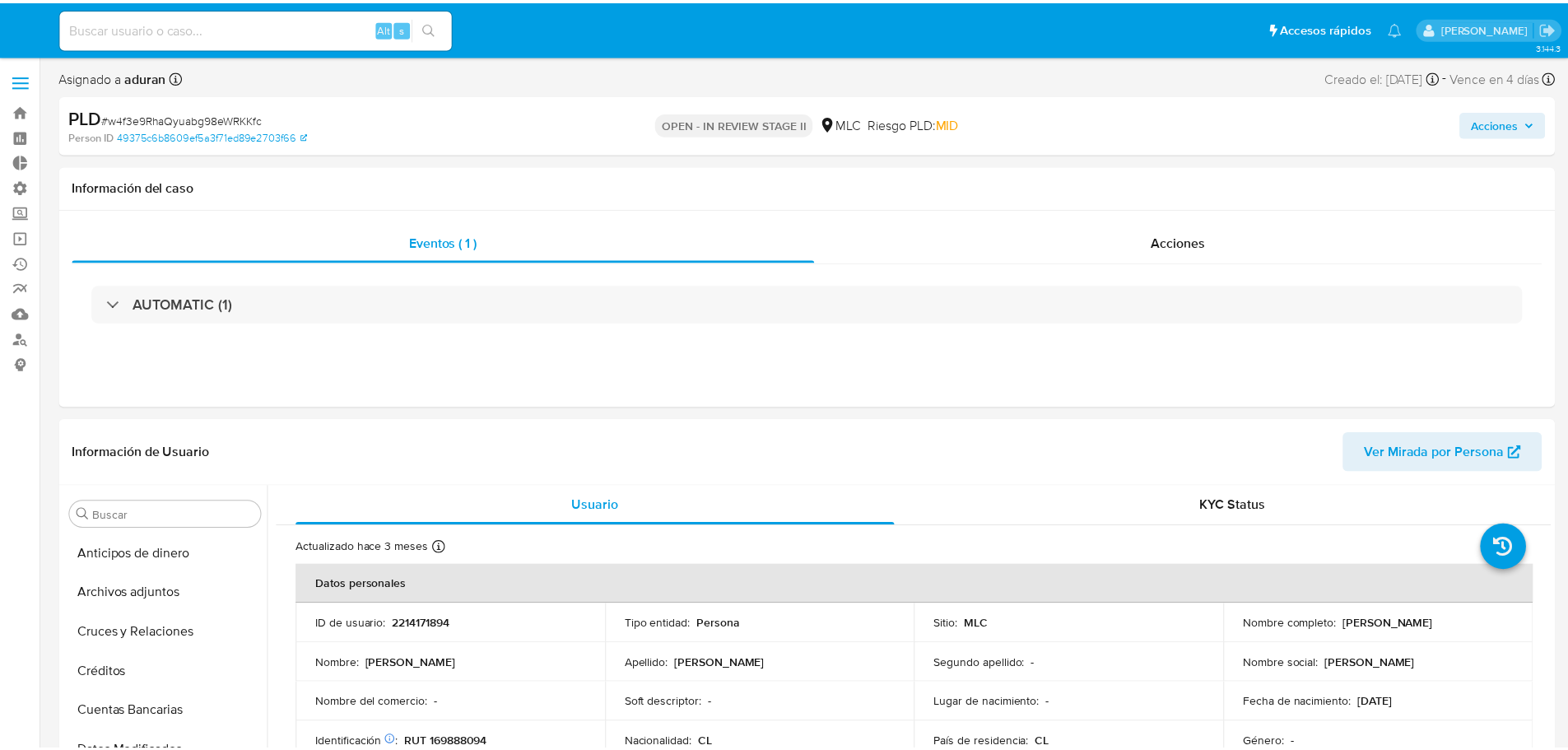 scroll, scrollTop: 0, scrollLeft: 0, axis: both 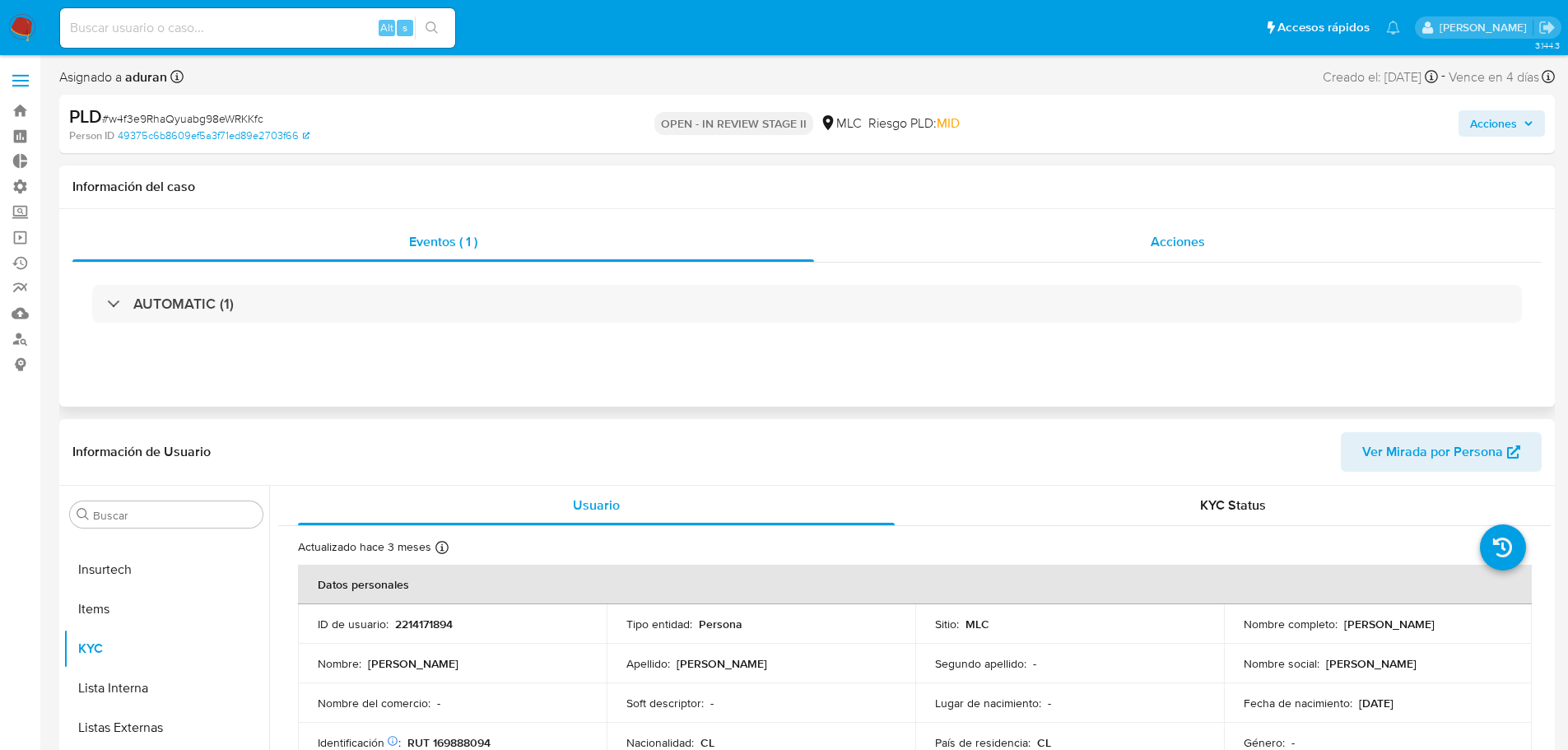 click on "Acciones" at bounding box center (1178, 242) 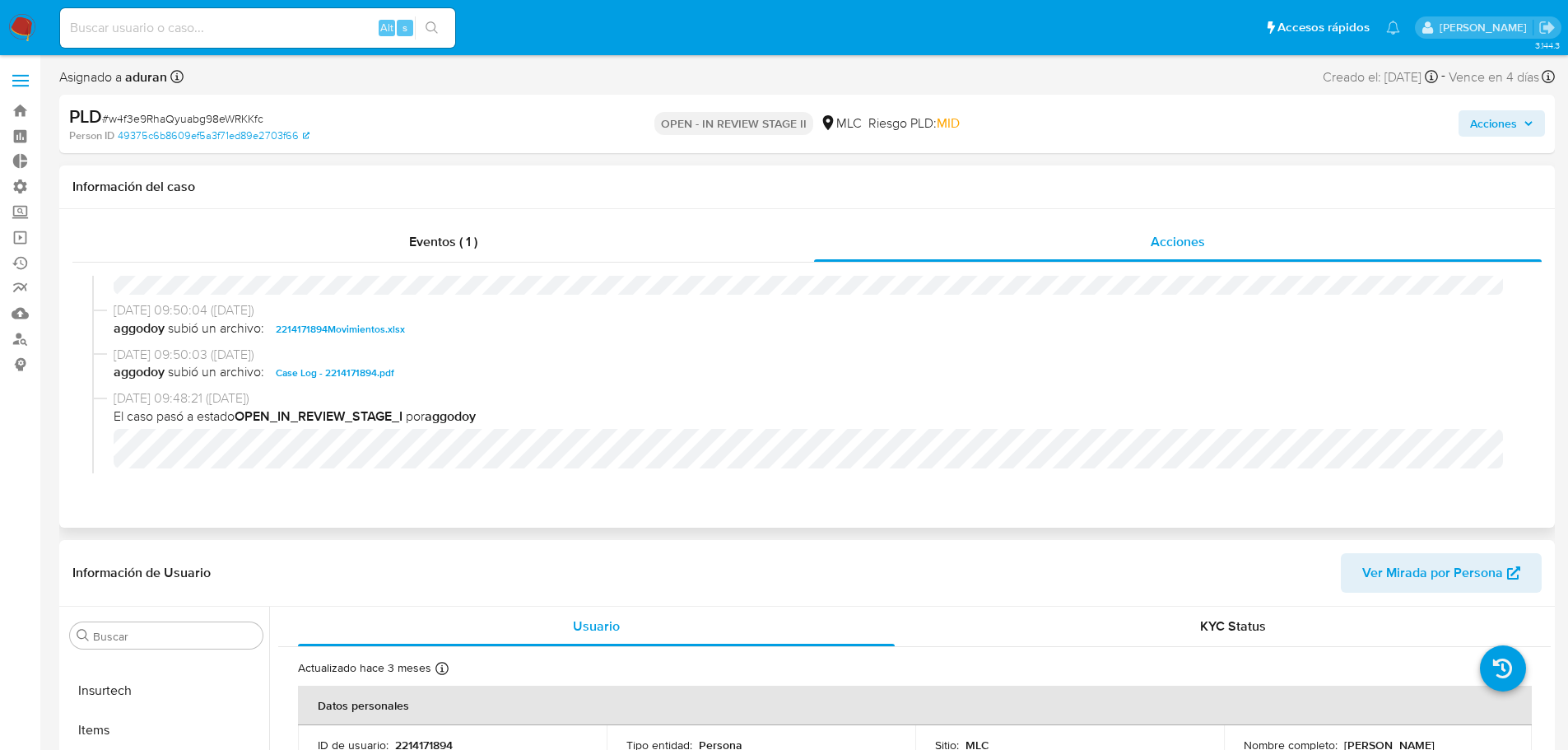 scroll, scrollTop: 247, scrollLeft: 0, axis: vertical 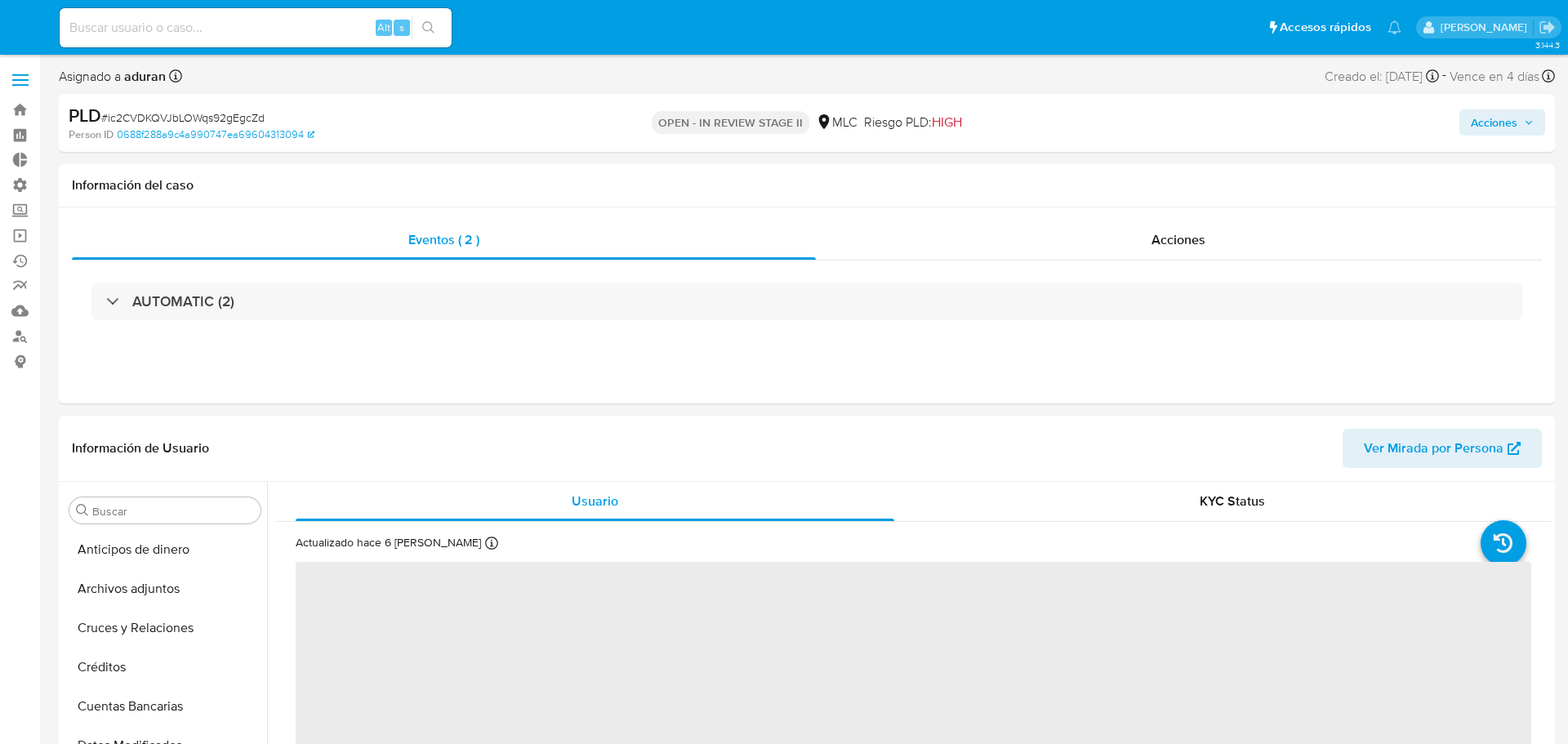 select on "10" 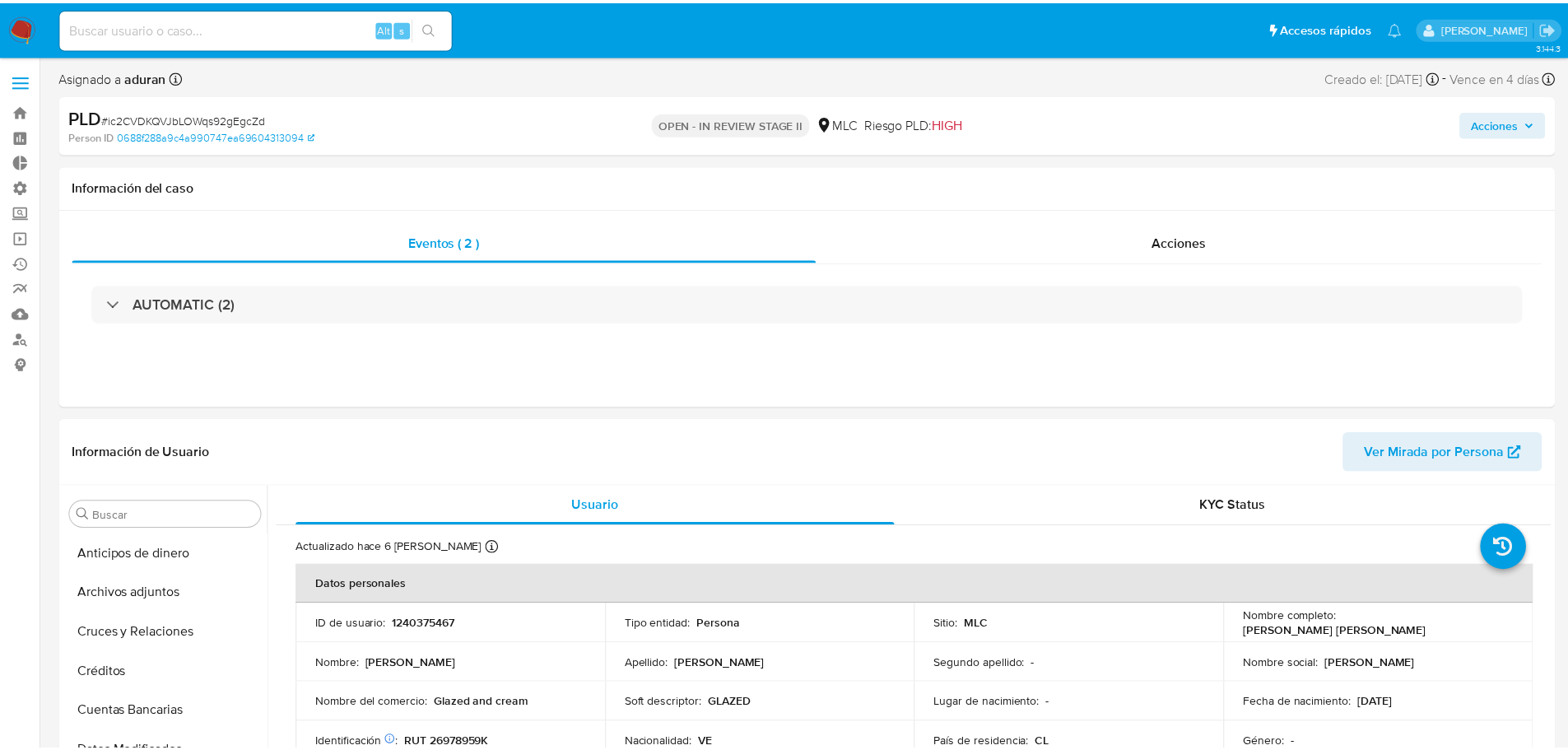 scroll, scrollTop: 0, scrollLeft: 0, axis: both 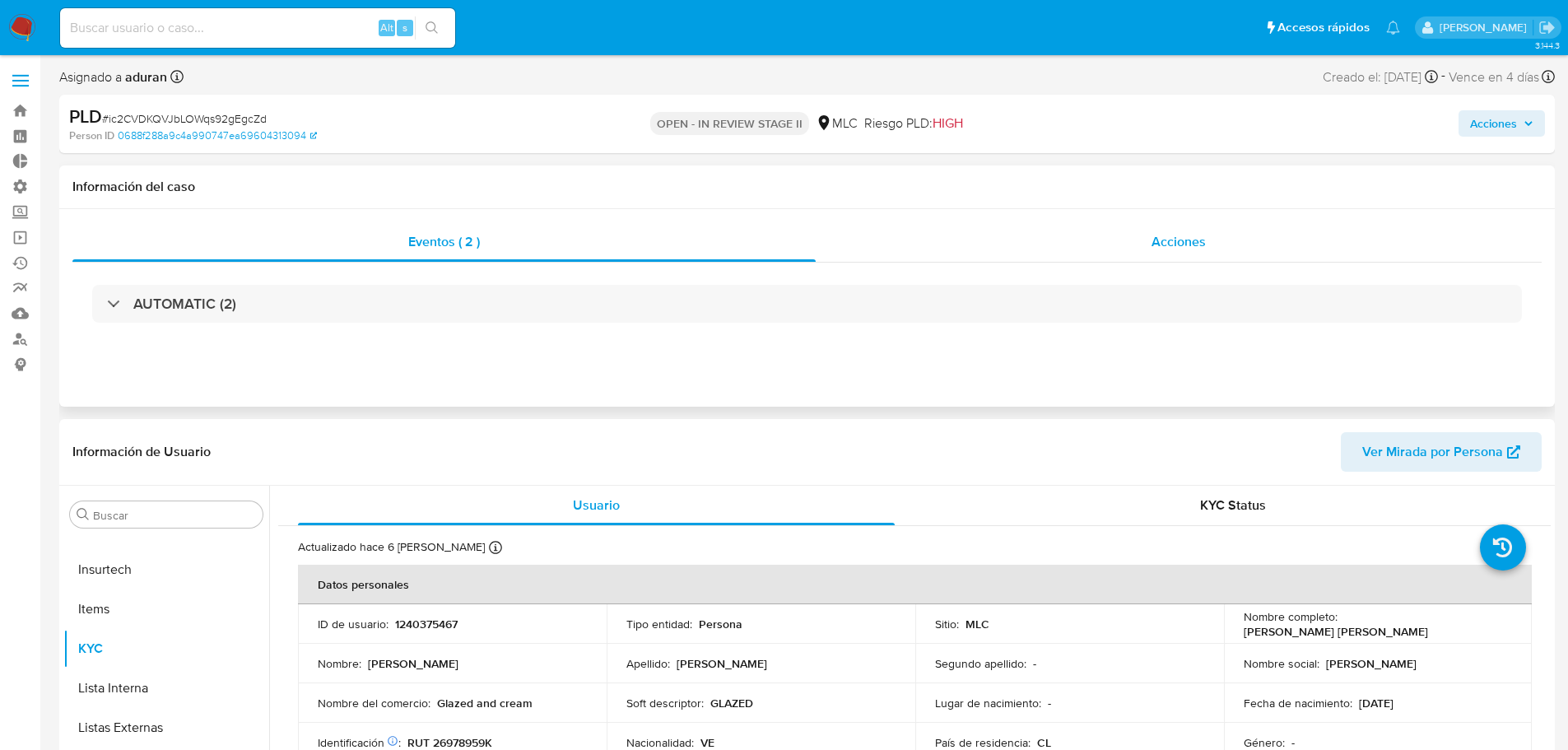 click on "Acciones" at bounding box center (1179, 242) 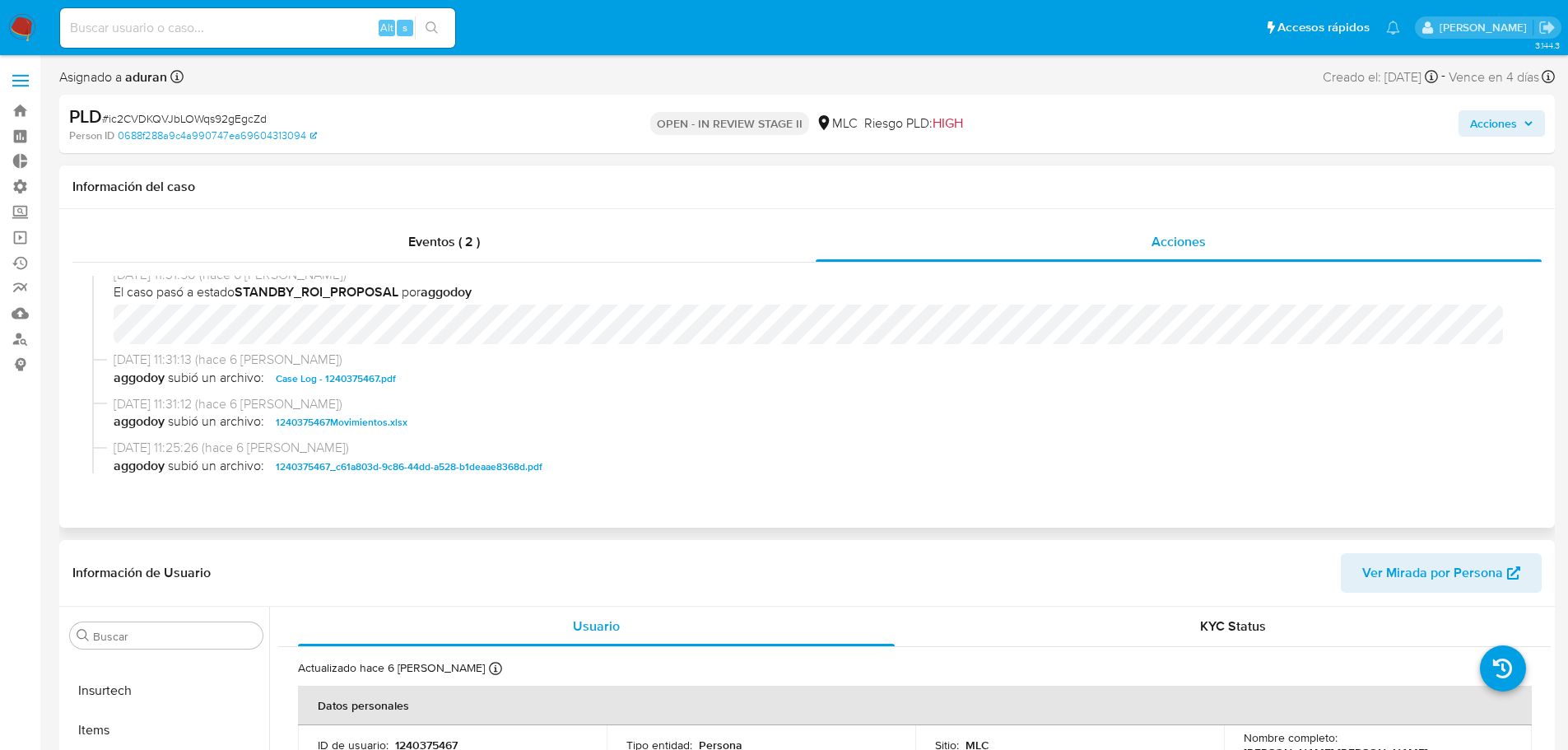 scroll, scrollTop: 0, scrollLeft: 0, axis: both 